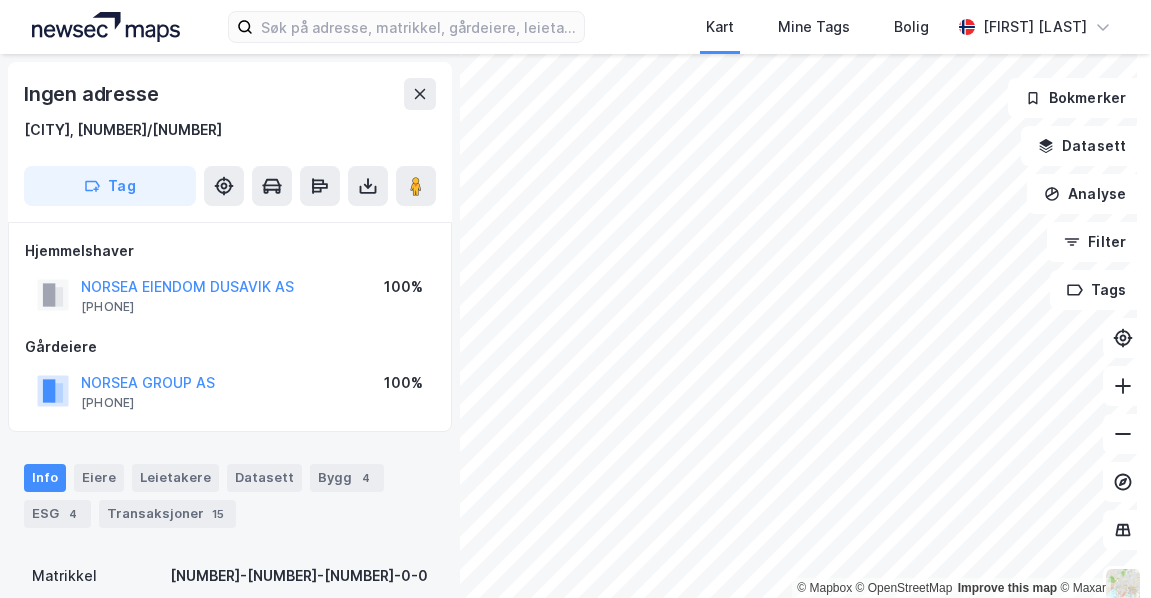 scroll, scrollTop: 0, scrollLeft: 0, axis: both 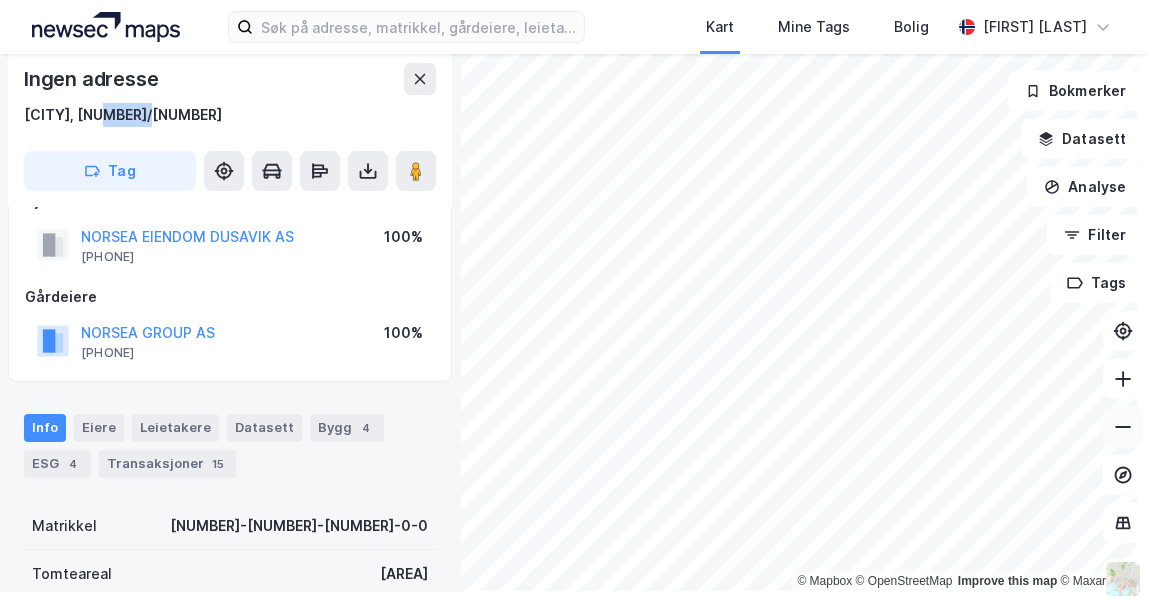 click 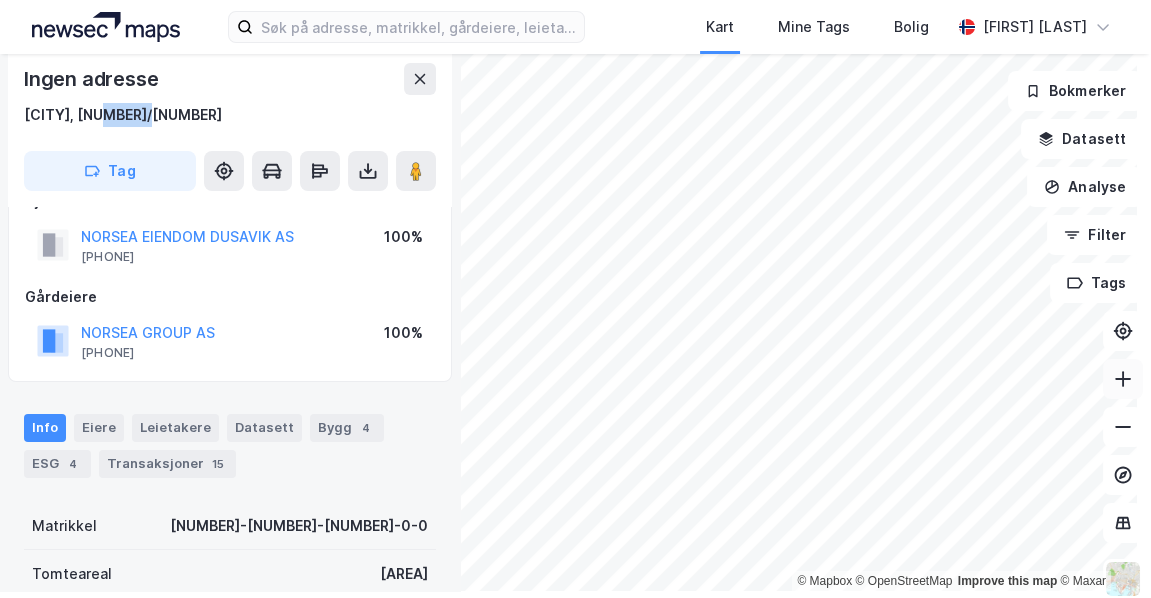 click 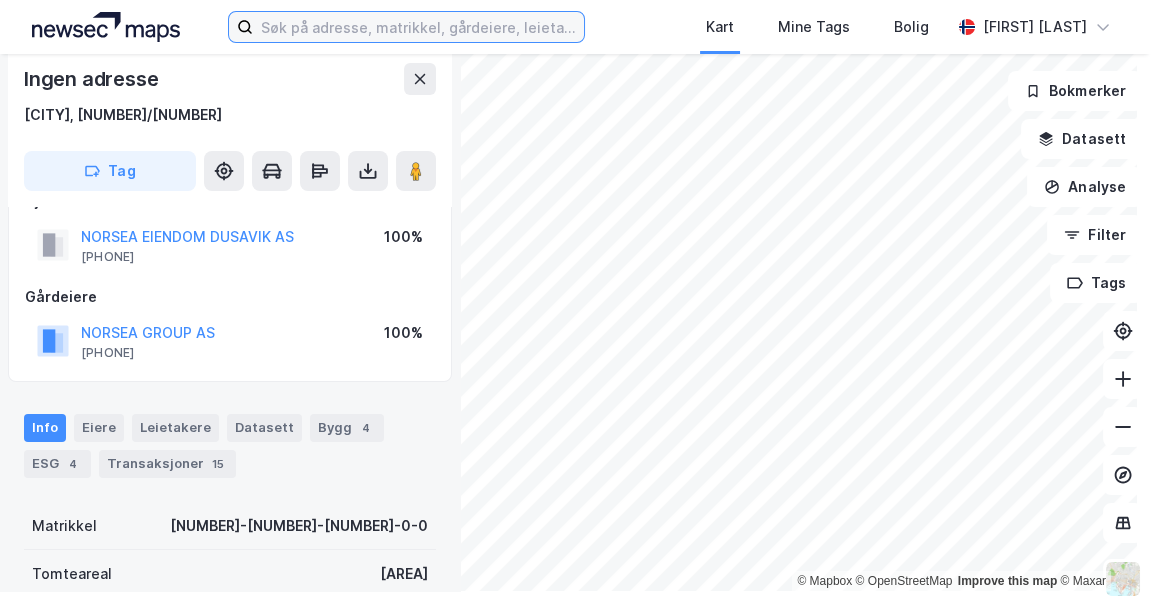 click at bounding box center (418, 27) 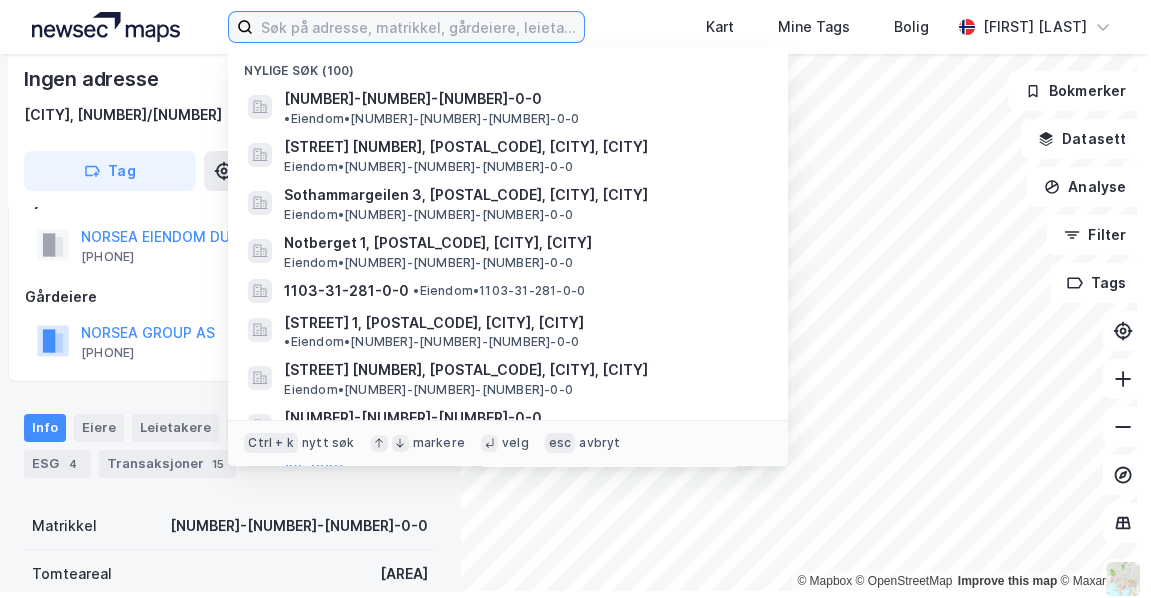 paste on "[NUMBER]/[NUMBER]" 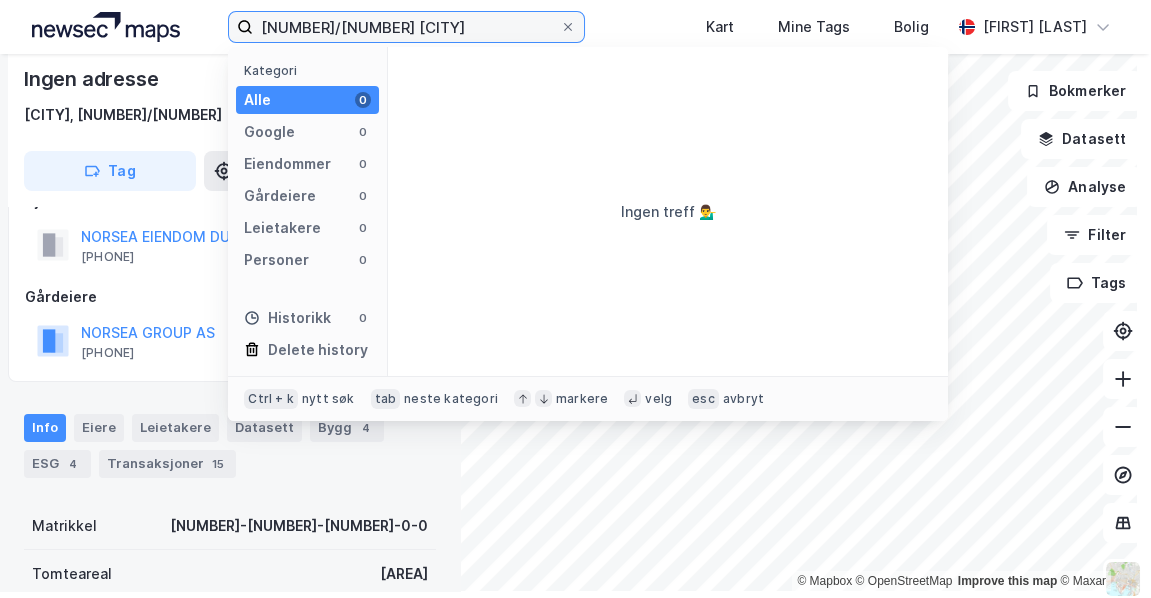 drag, startPoint x: 317, startPoint y: 29, endPoint x: 476, endPoint y: 45, distance: 159.80301 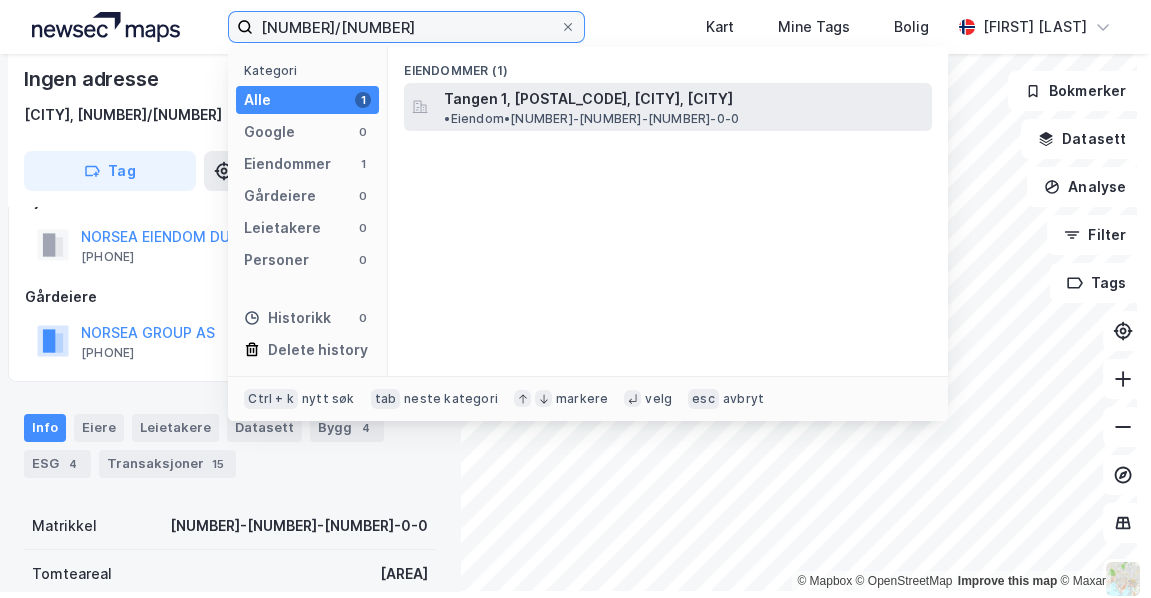 type on "[NUMBER]/[NUMBER]" 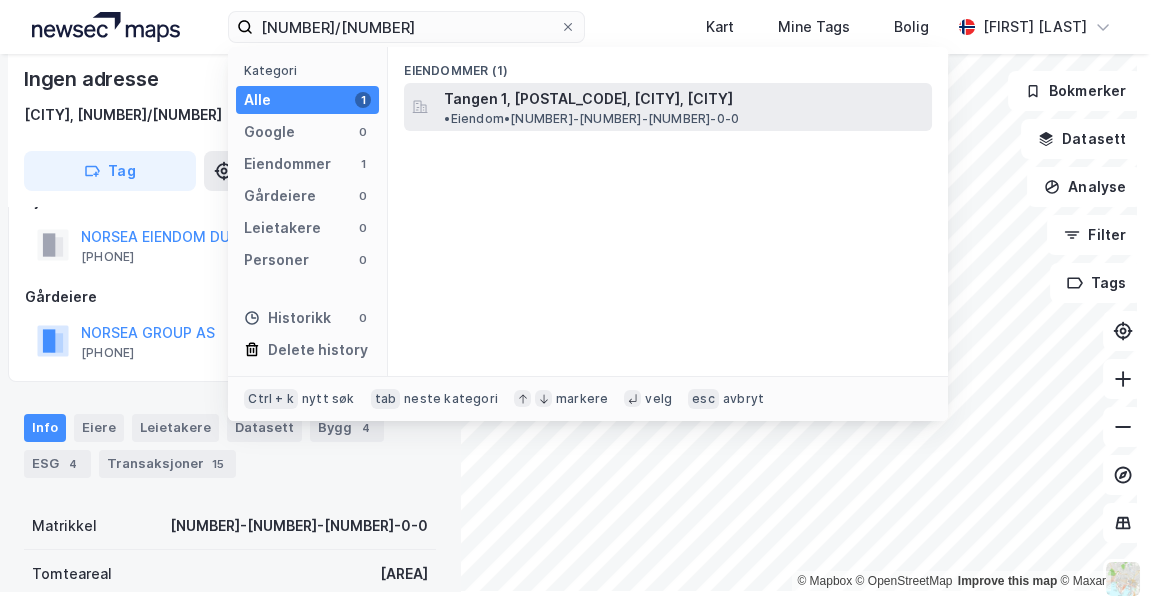 click on "Tangen 1, [POSTAL_CODE], [CITY], [CITY]" at bounding box center [588, 99] 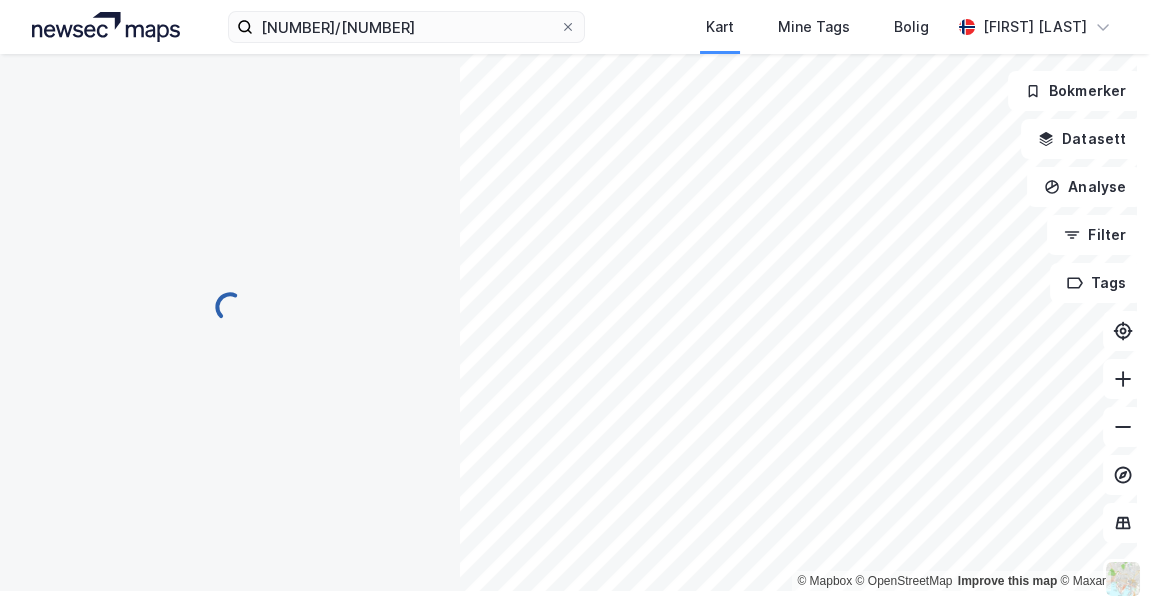 scroll, scrollTop: 43, scrollLeft: 0, axis: vertical 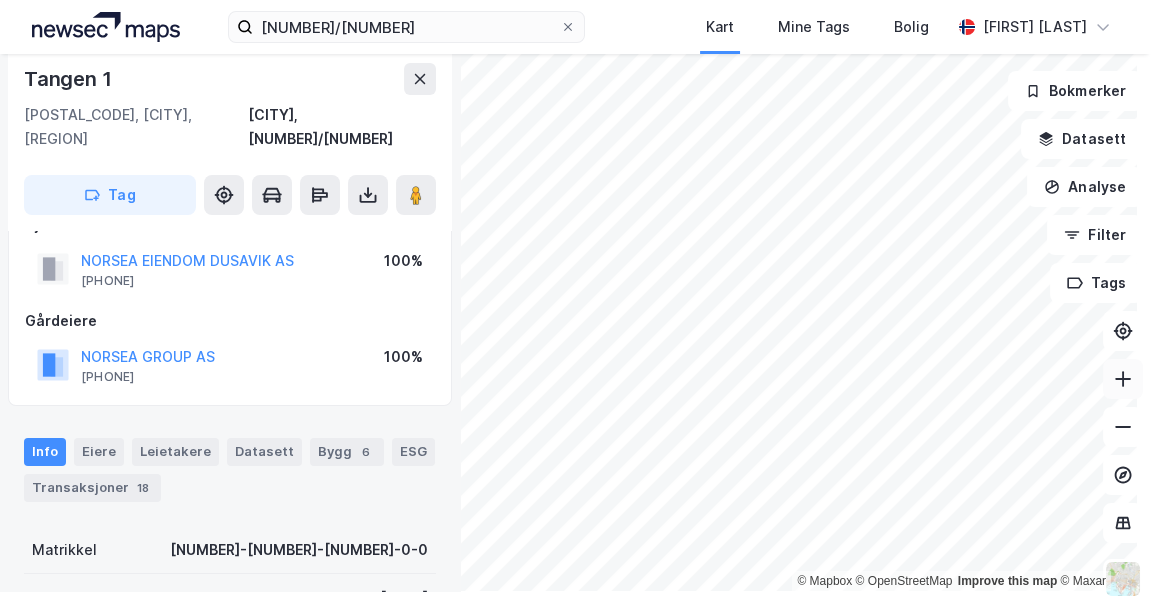 click 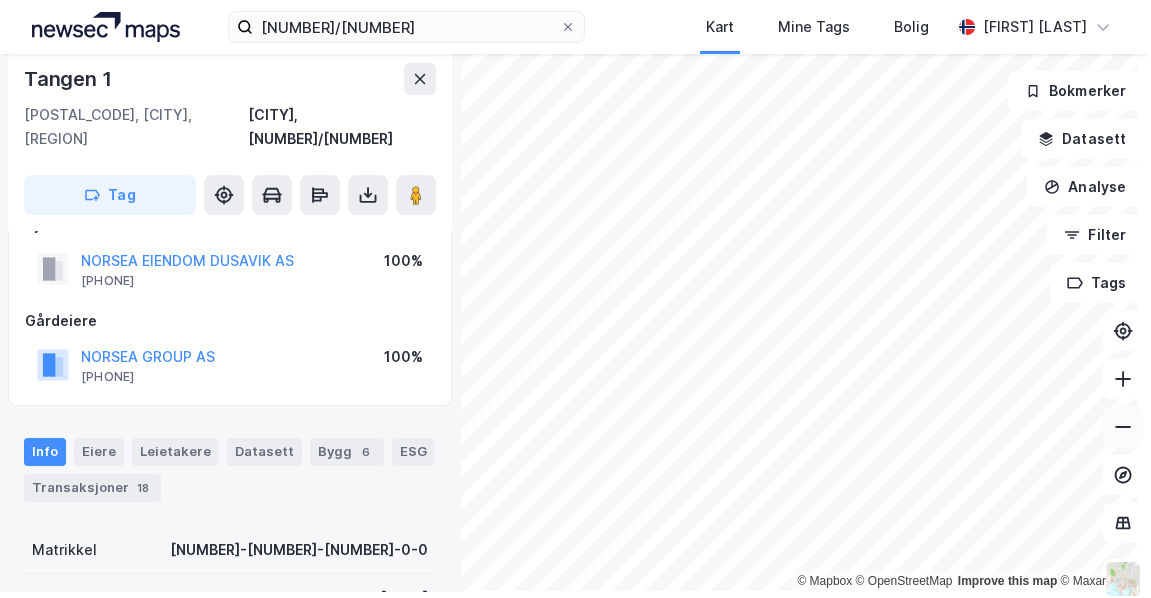 click at bounding box center [1123, 427] 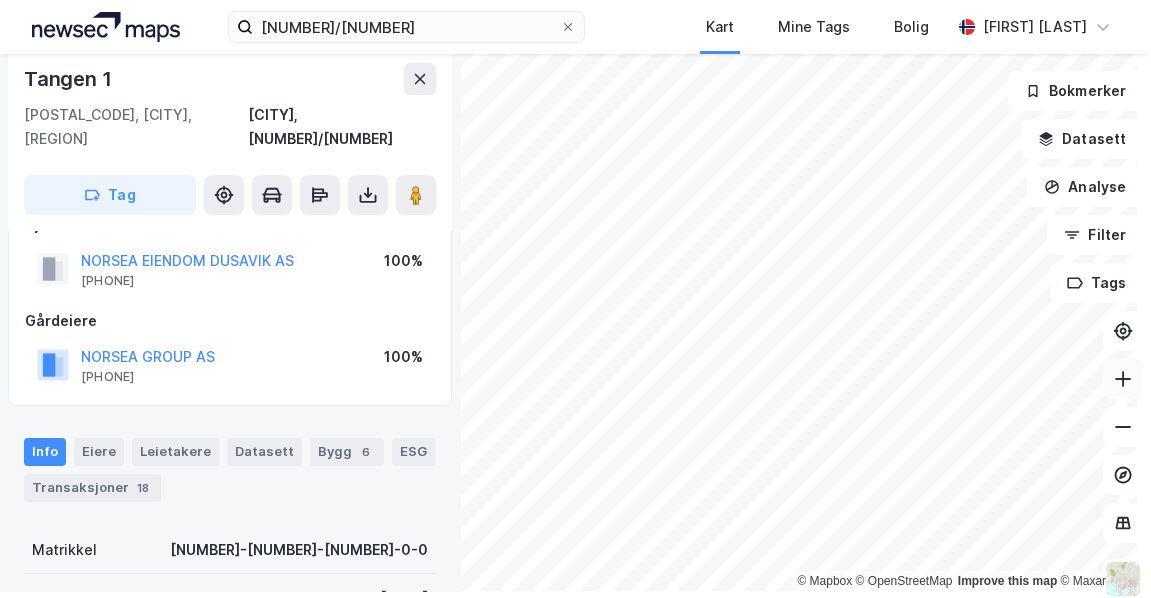 click at bounding box center (1123, 379) 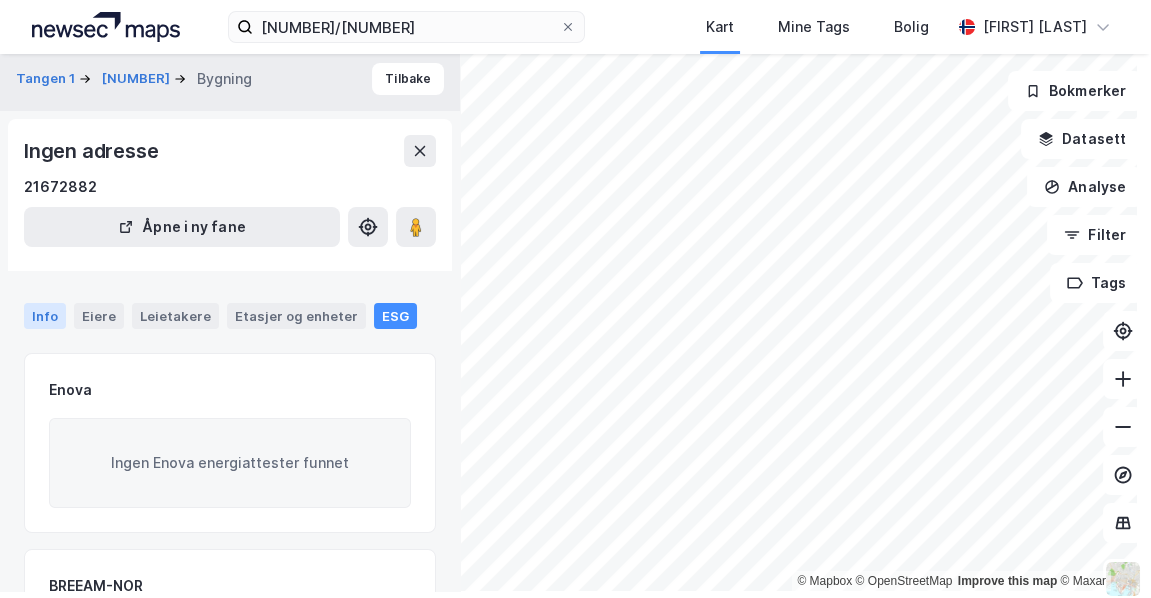 click on "Info" at bounding box center (45, 316) 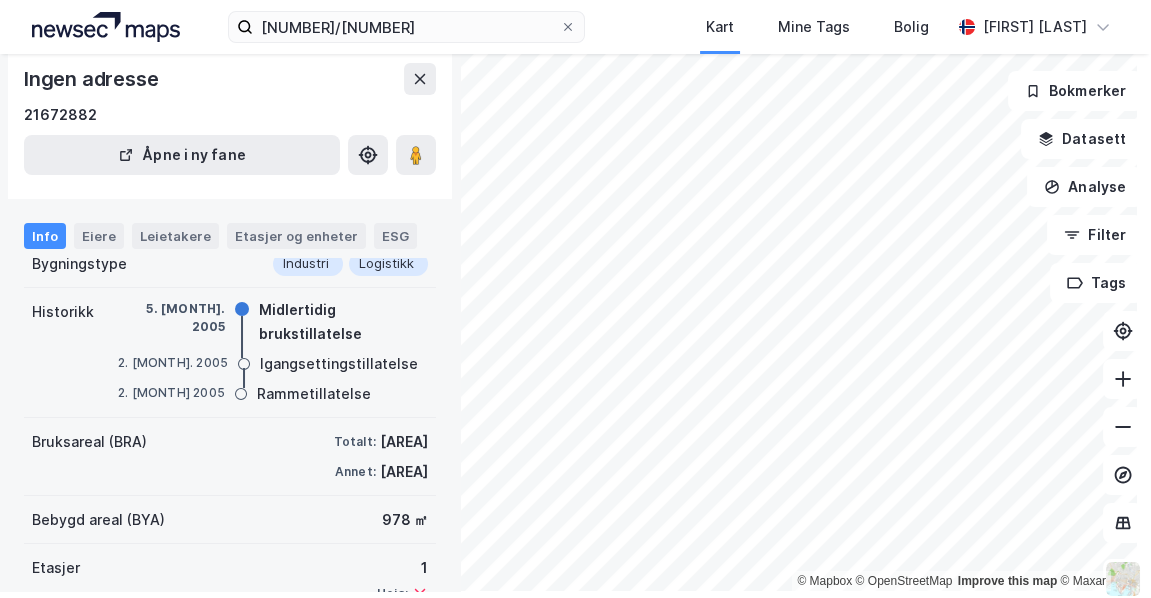 scroll, scrollTop: 161, scrollLeft: 0, axis: vertical 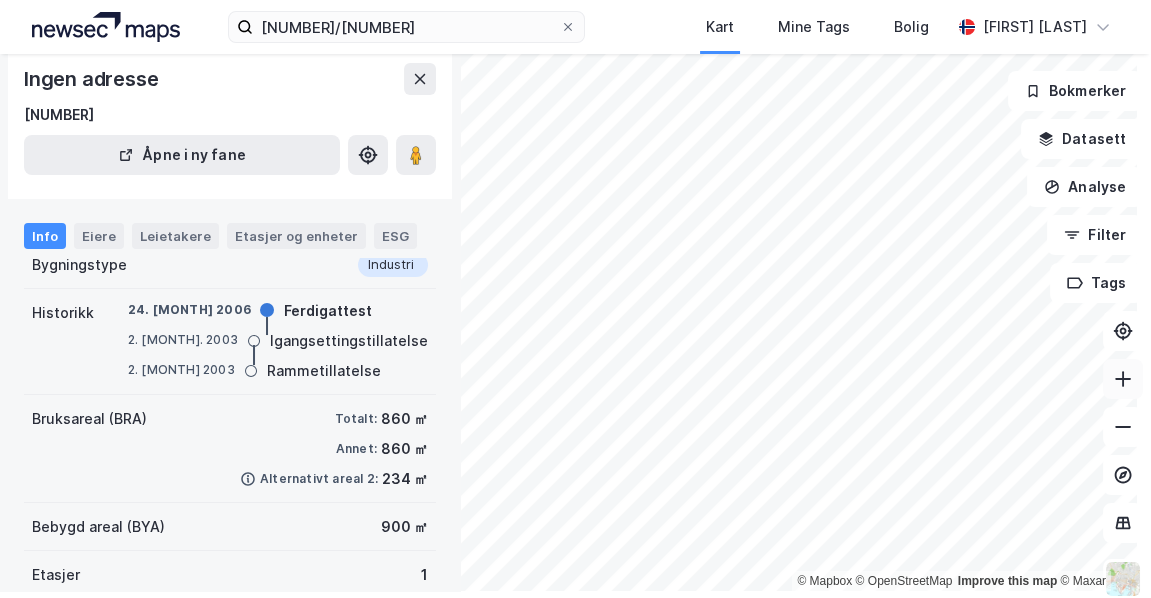 click at bounding box center (1123, 379) 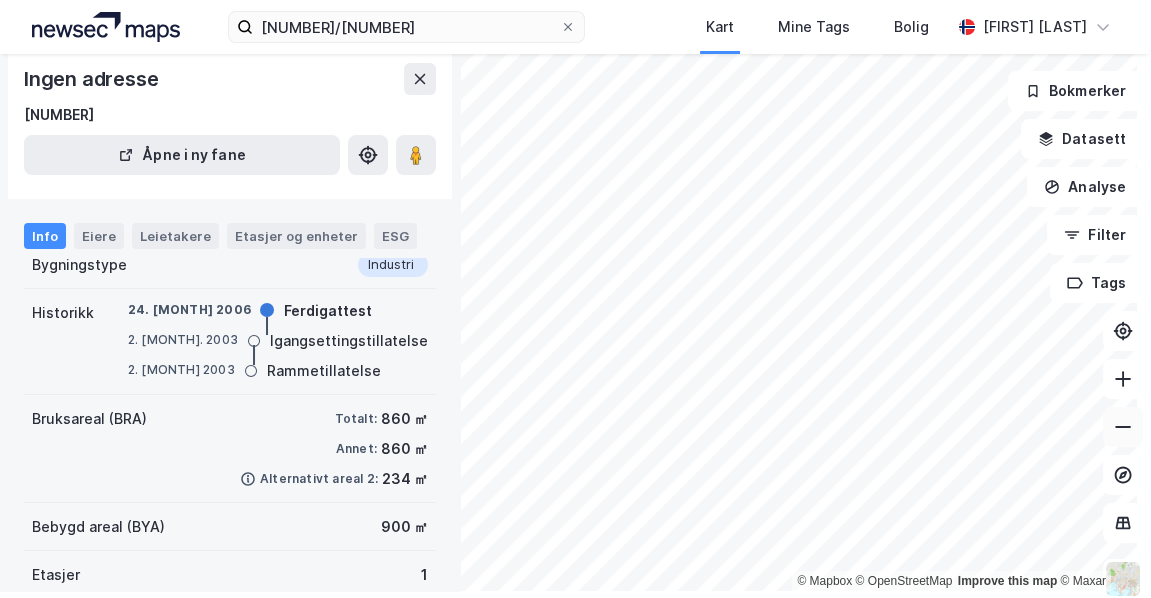click 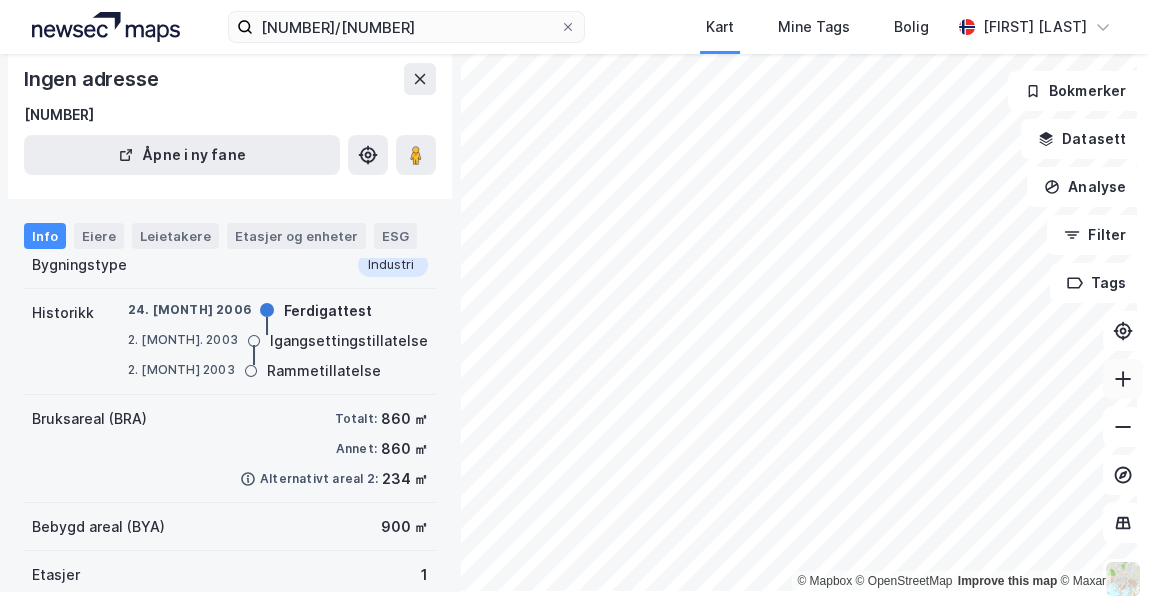 click 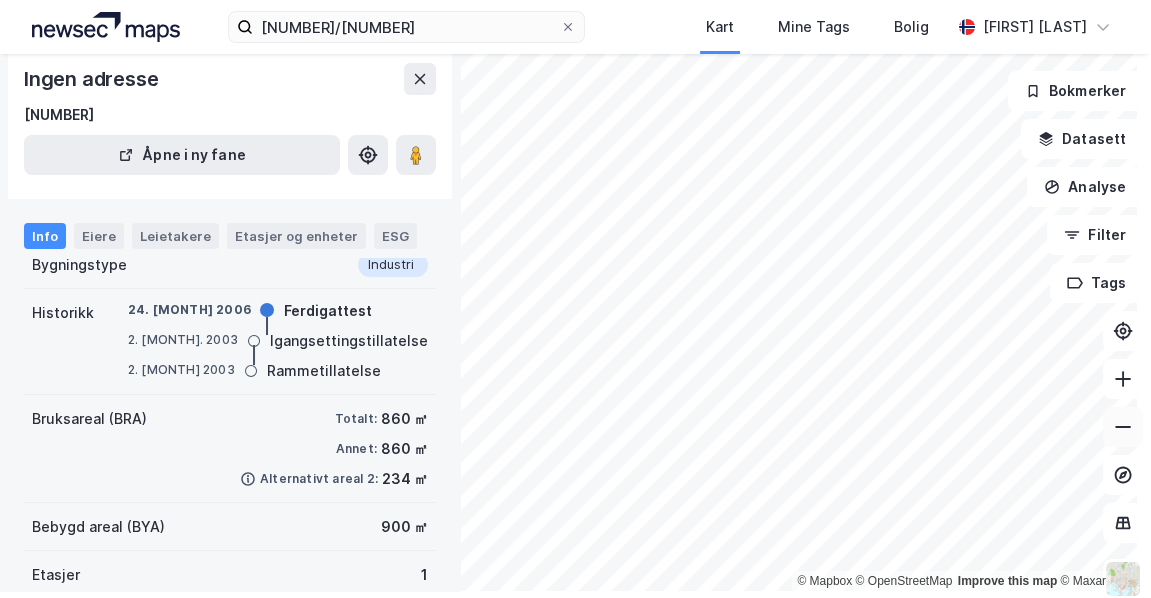 type 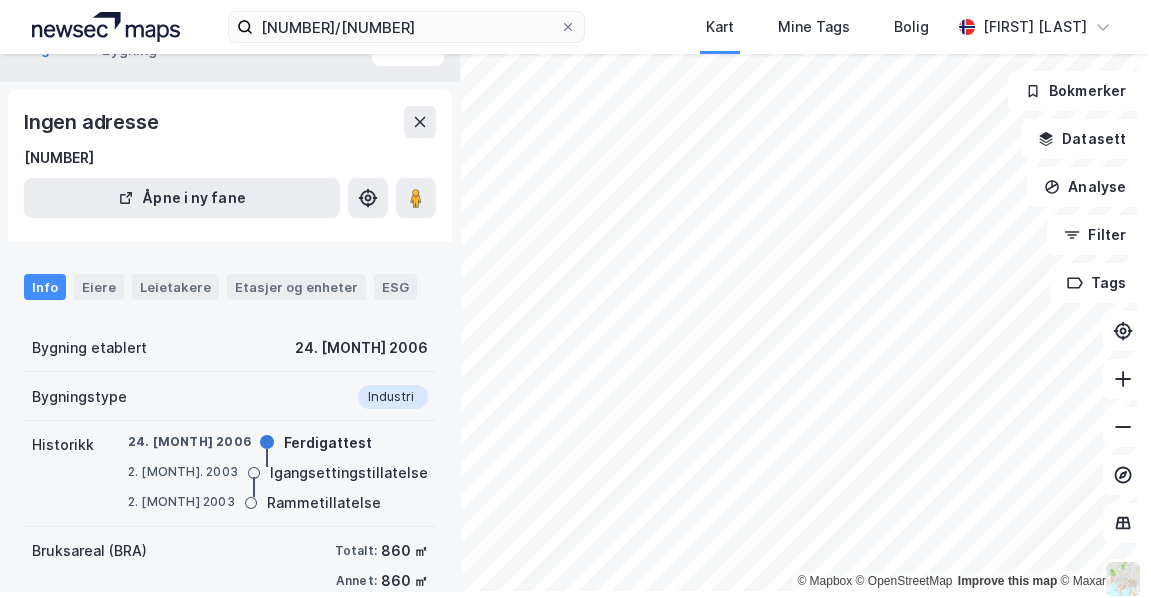 scroll, scrollTop: 28, scrollLeft: 0, axis: vertical 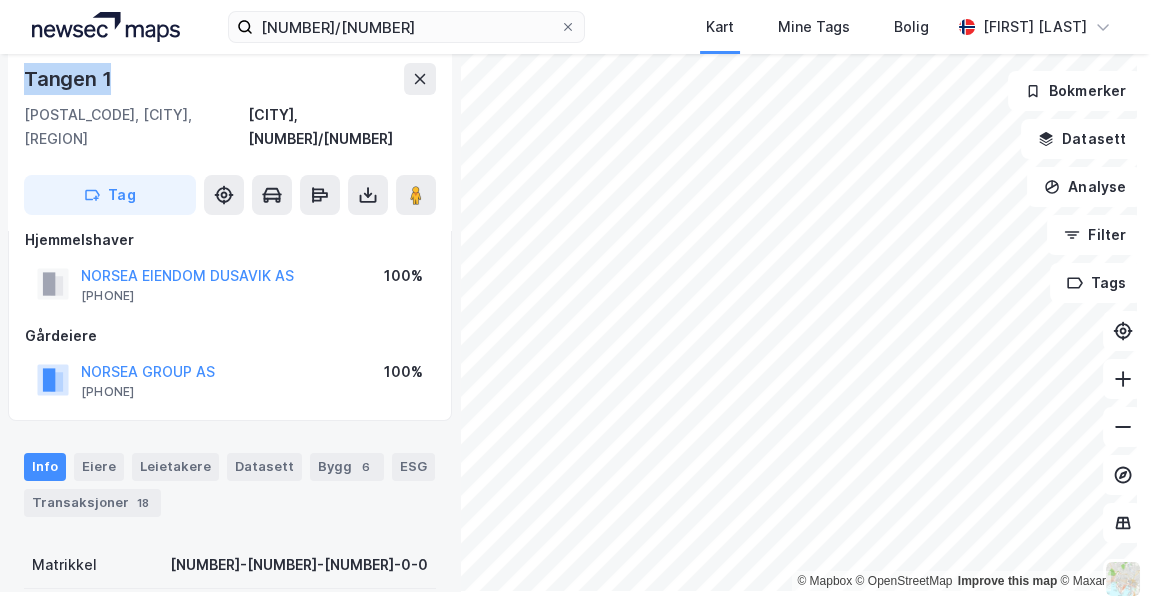 drag, startPoint x: 107, startPoint y: 82, endPoint x: 13, endPoint y: 82, distance: 94 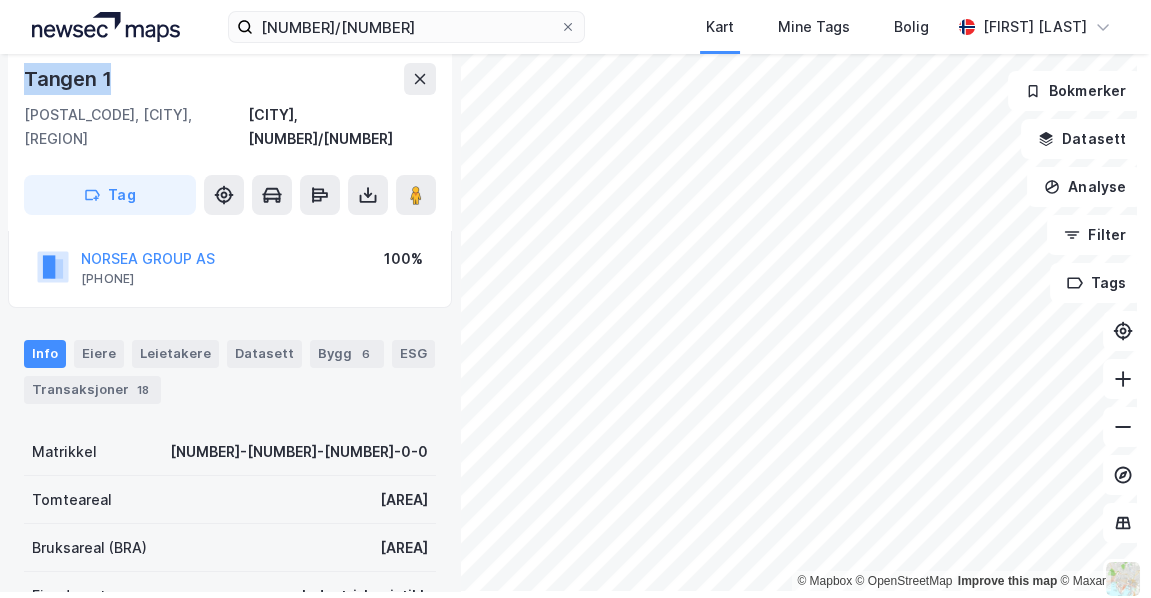scroll, scrollTop: 0, scrollLeft: 0, axis: both 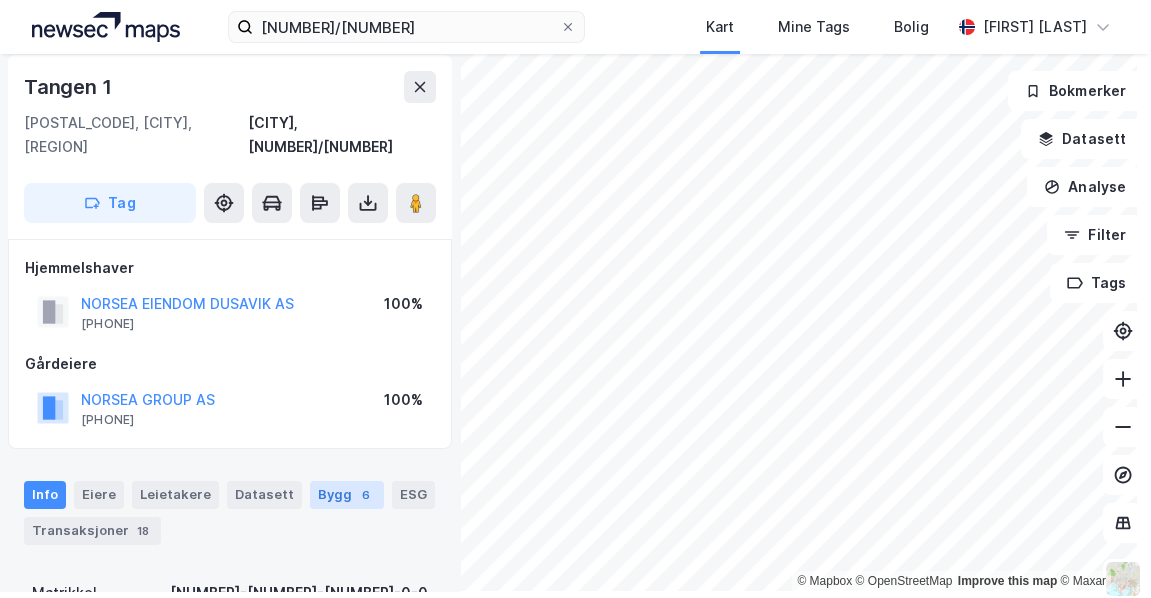 click on "Bygg 6" at bounding box center [347, 495] 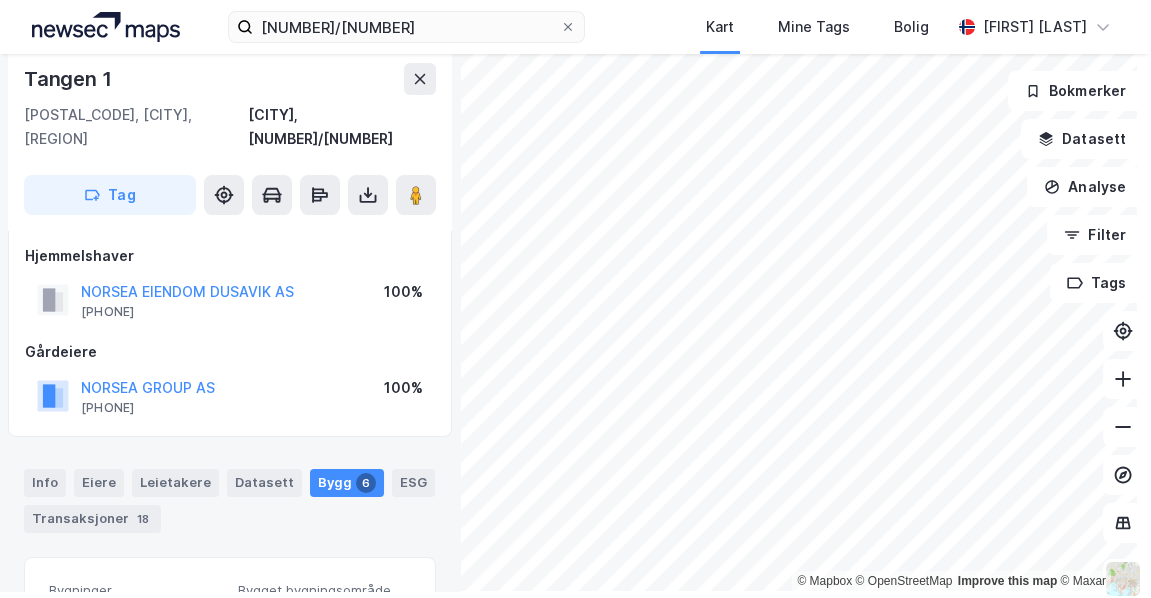 scroll, scrollTop: 0, scrollLeft: 0, axis: both 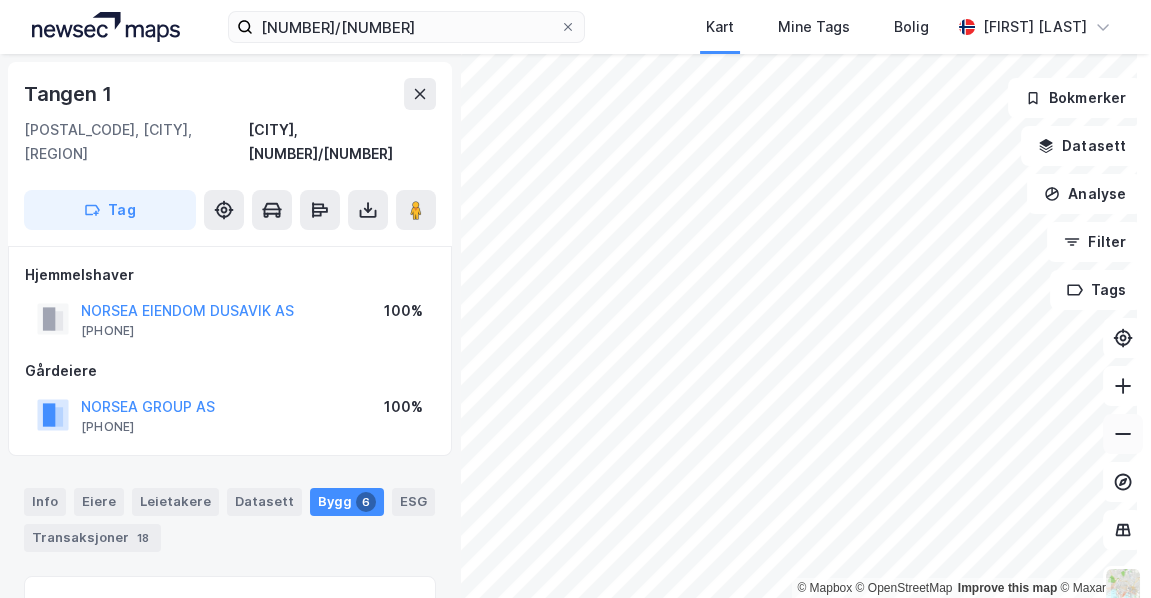 click 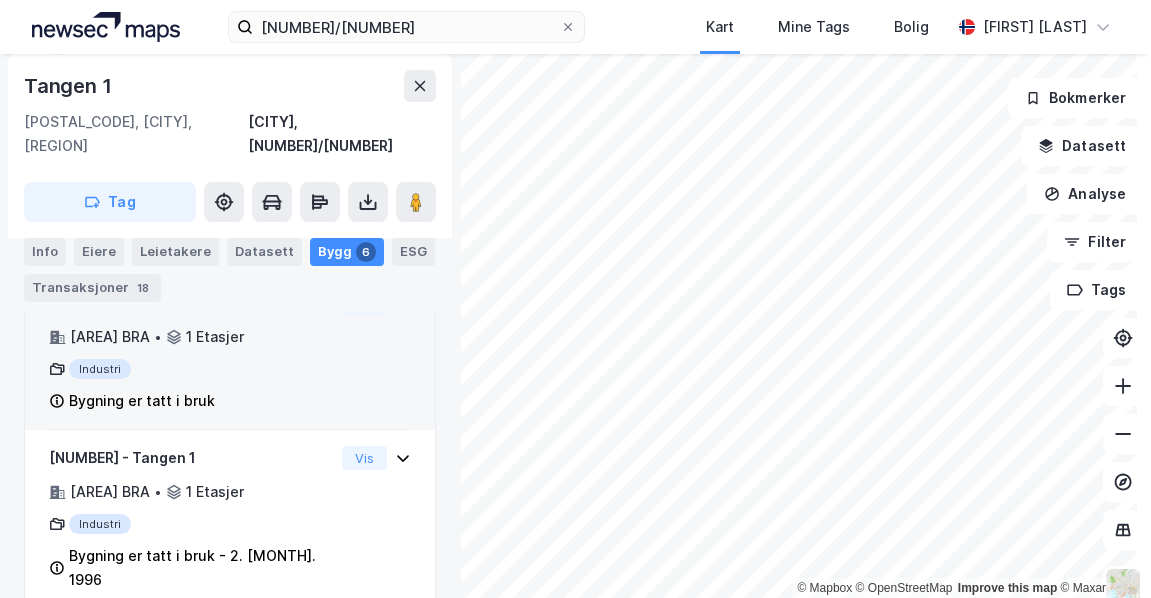 scroll, scrollTop: 1083, scrollLeft: 0, axis: vertical 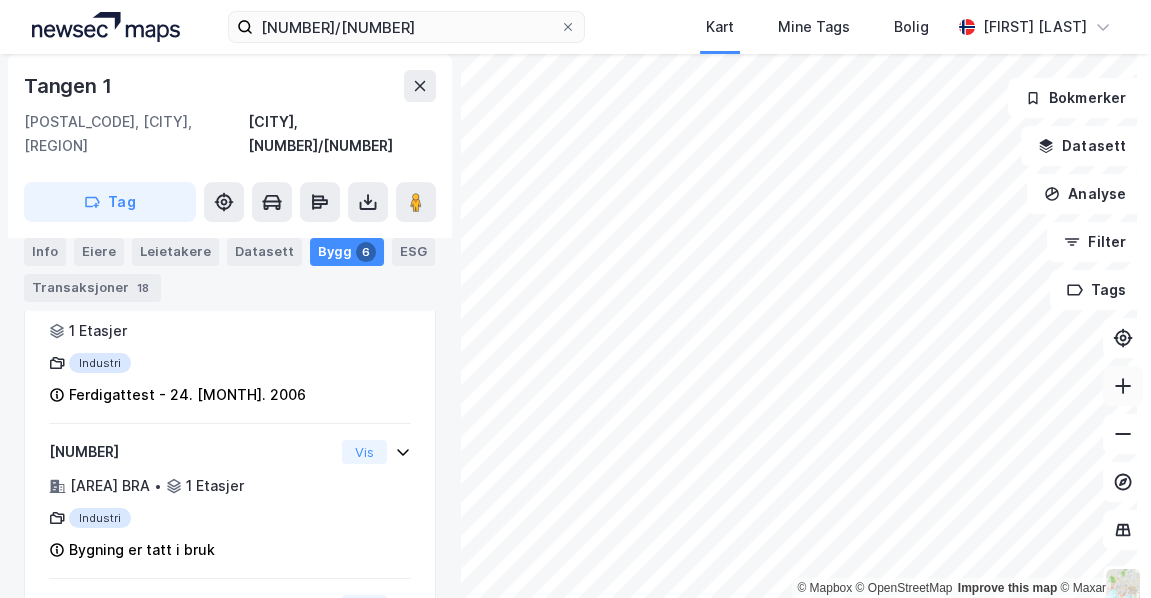 type 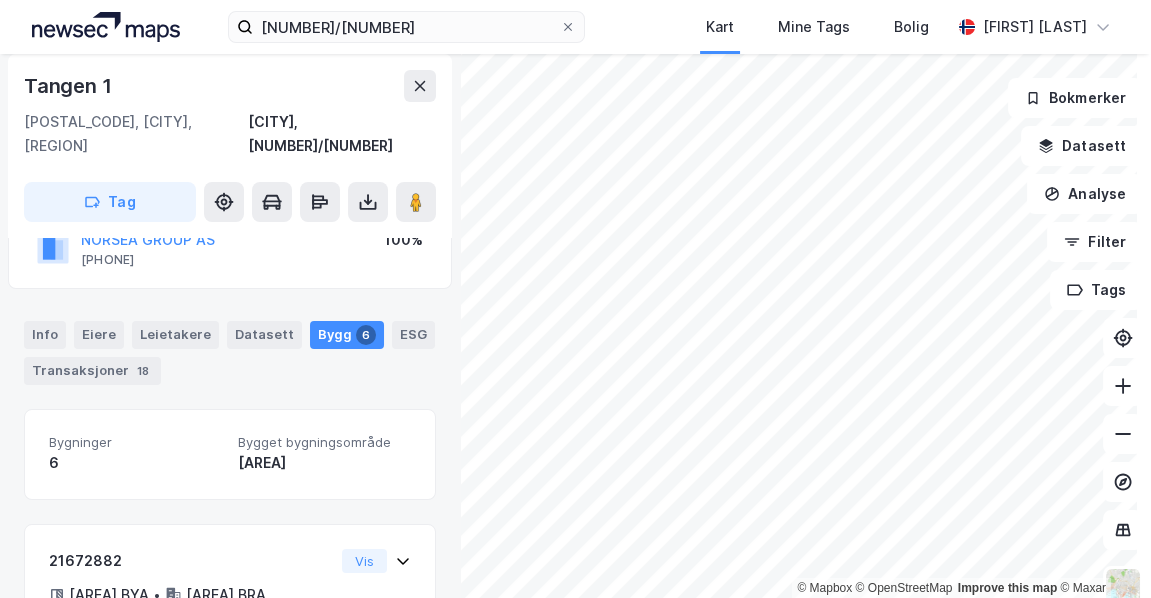scroll, scrollTop: 0, scrollLeft: 0, axis: both 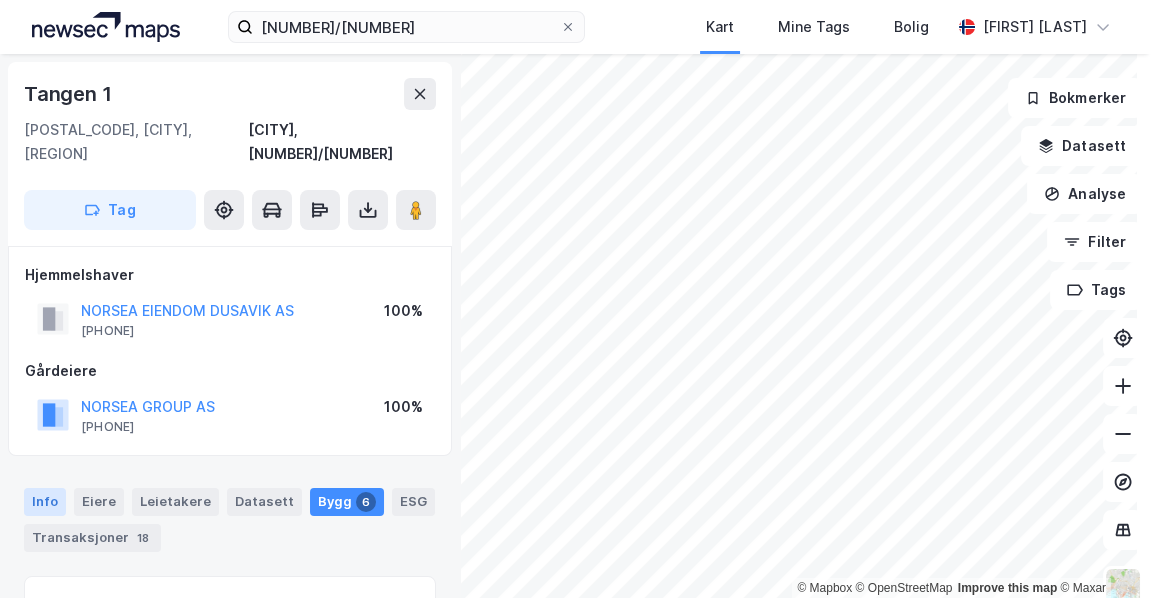 click on "Info" at bounding box center (45, 502) 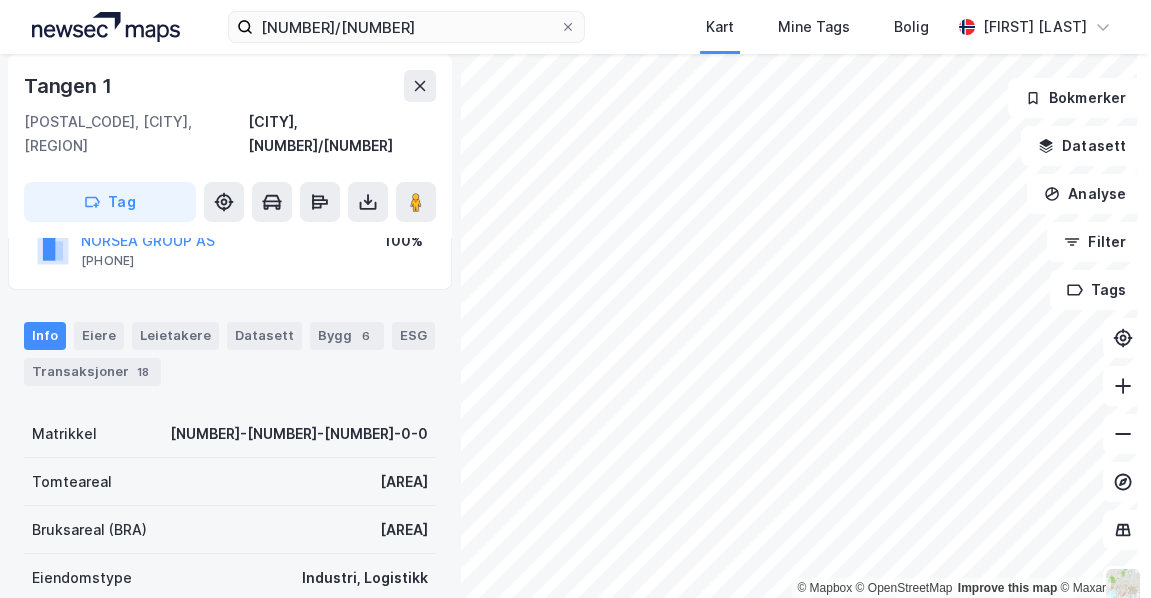 scroll, scrollTop: 167, scrollLeft: 0, axis: vertical 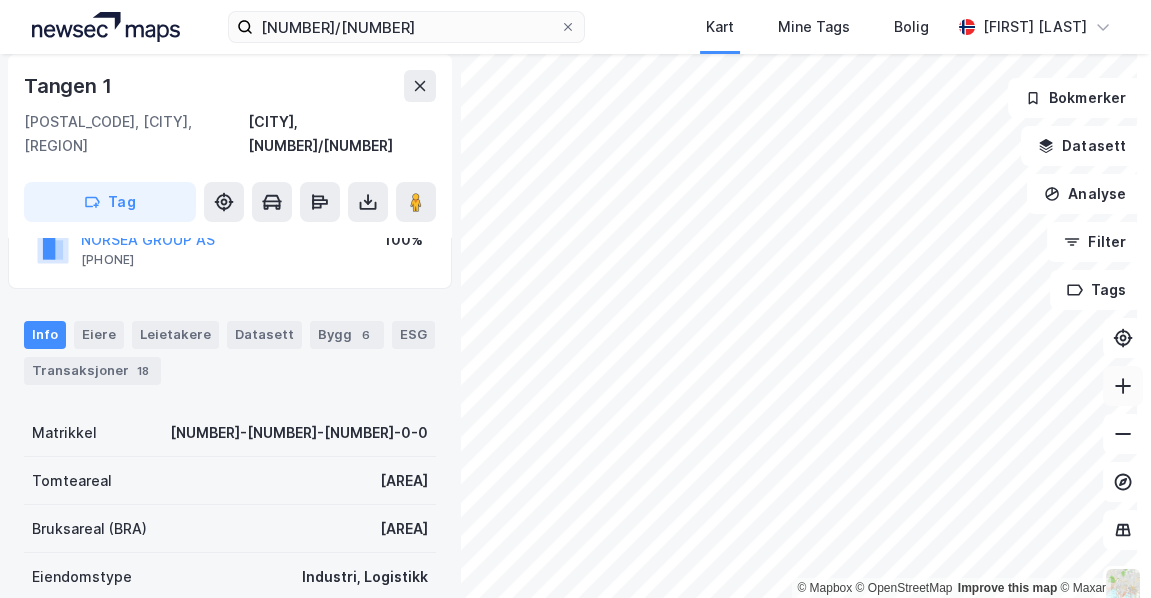 click 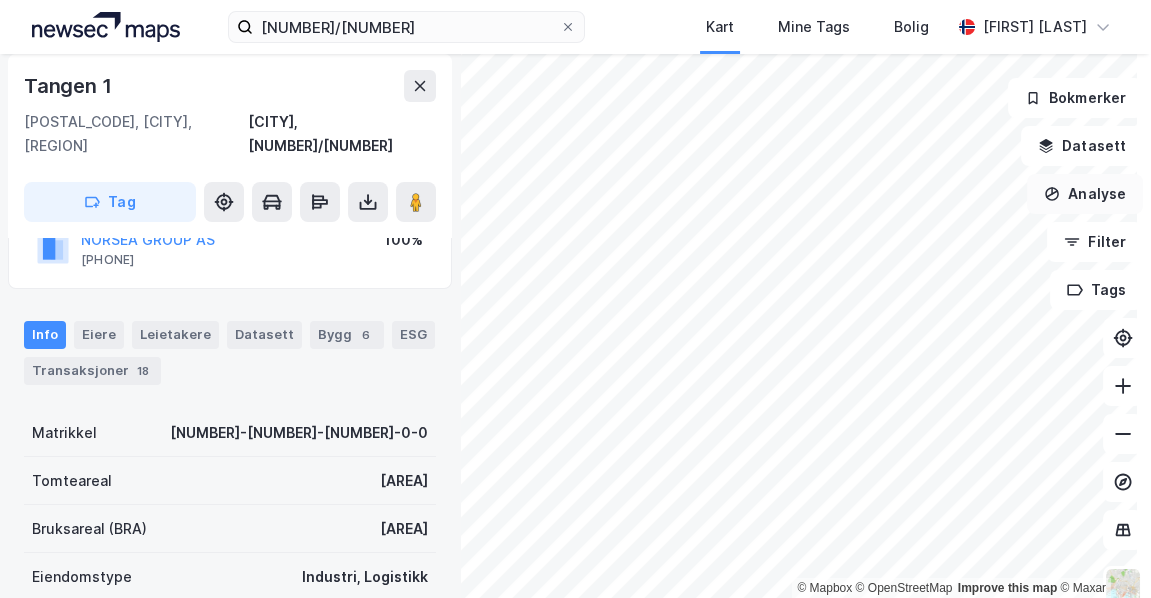 click on "Analyse" at bounding box center [1085, 194] 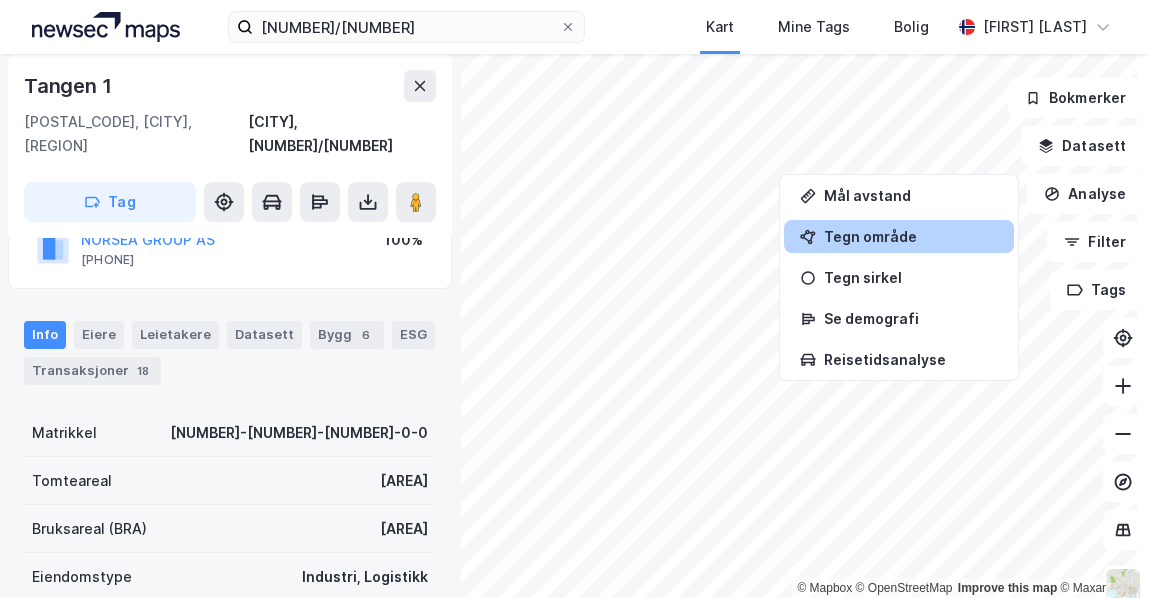 click on "Tegn område" at bounding box center [911, 236] 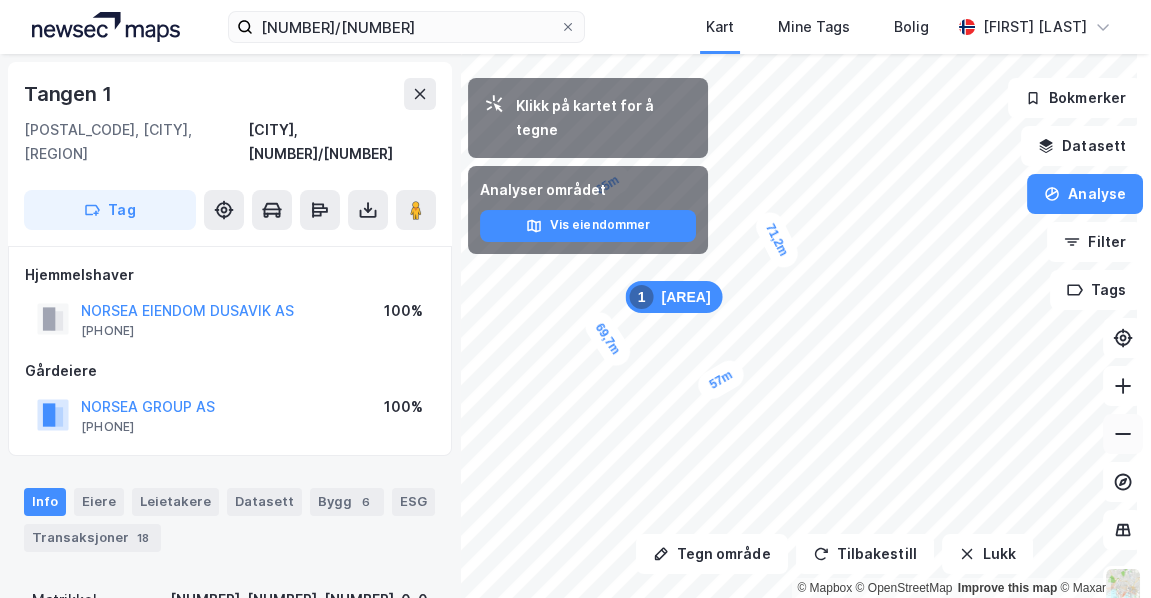 click at bounding box center (1123, 434) 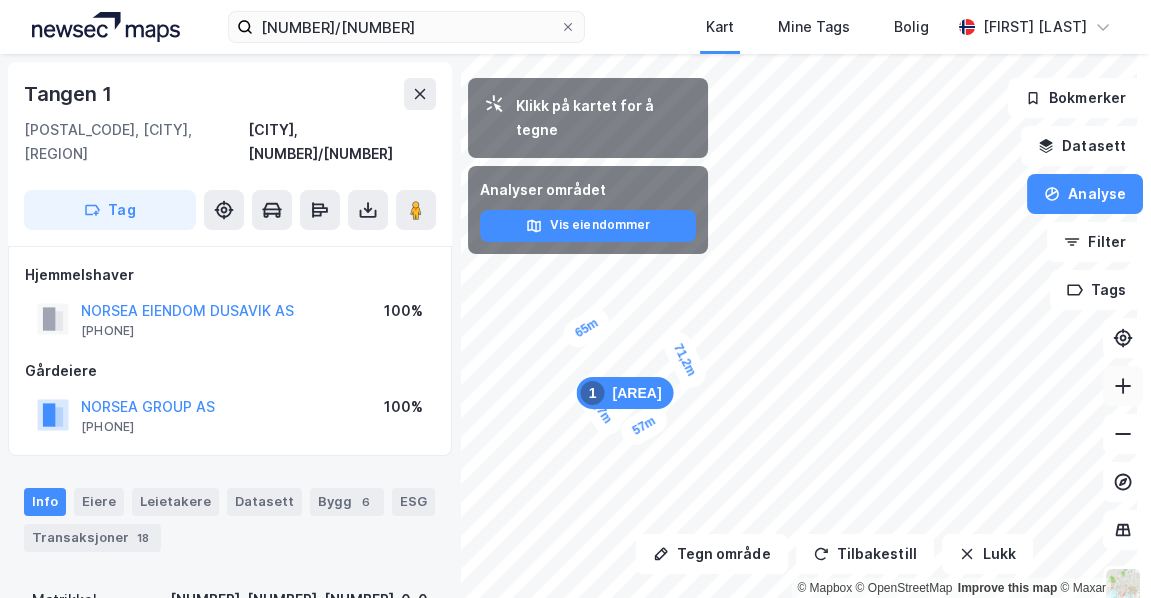 click 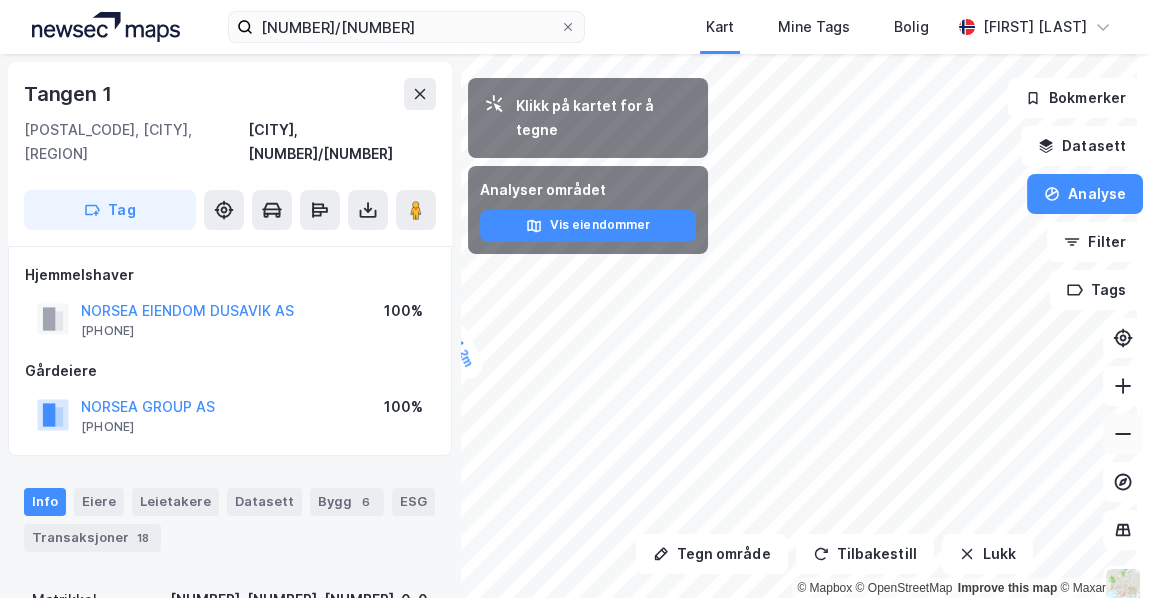click 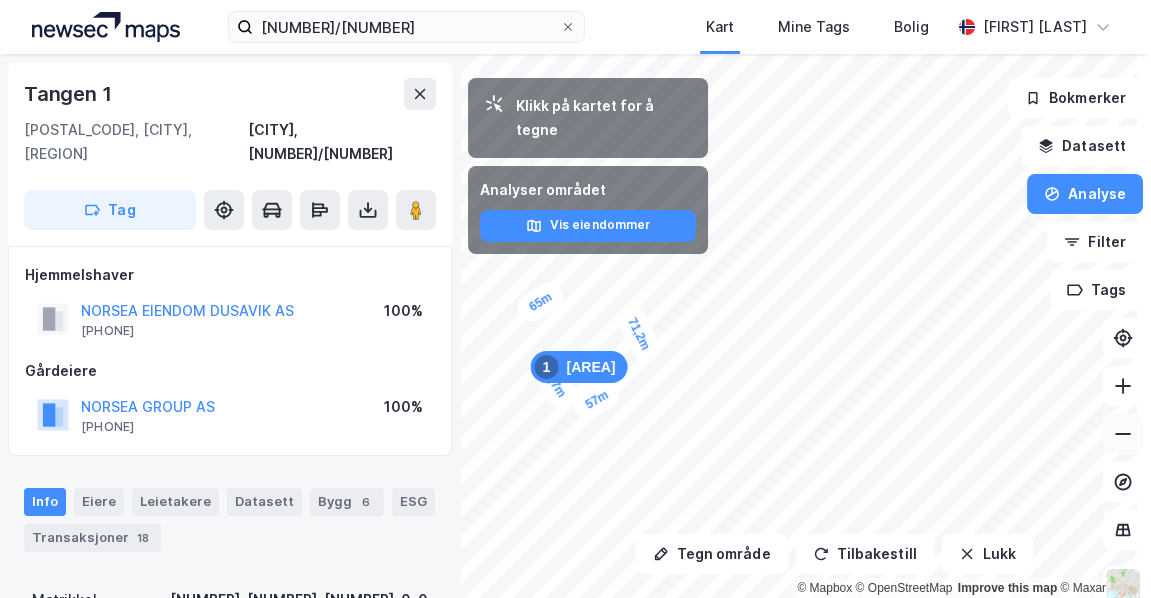 click 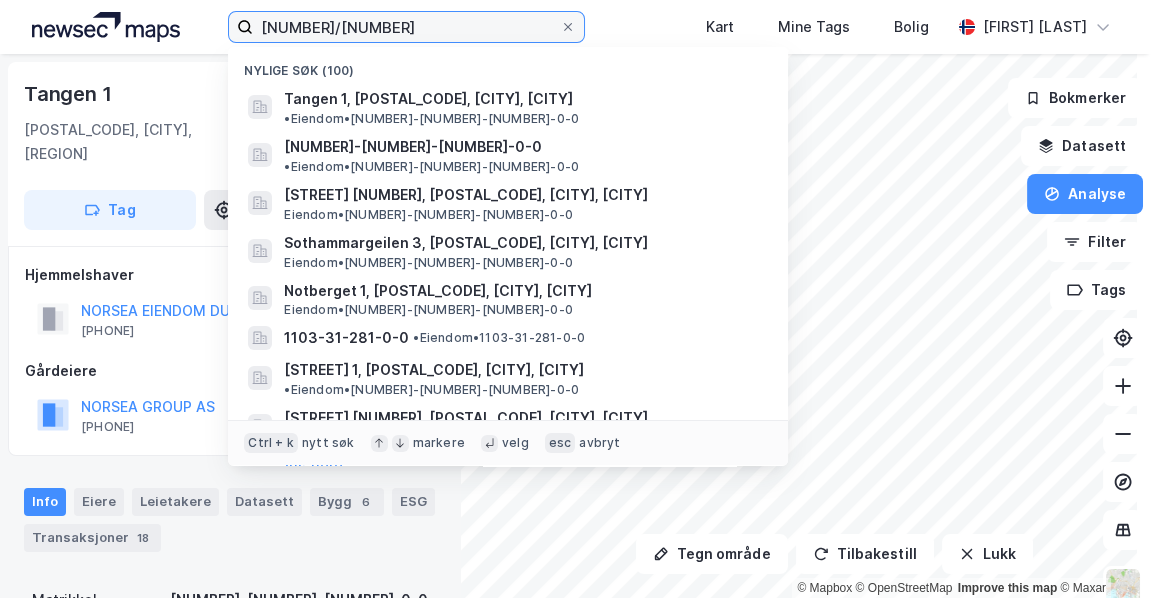 drag, startPoint x: 335, startPoint y: 24, endPoint x: 189, endPoint y: 17, distance: 146.16771 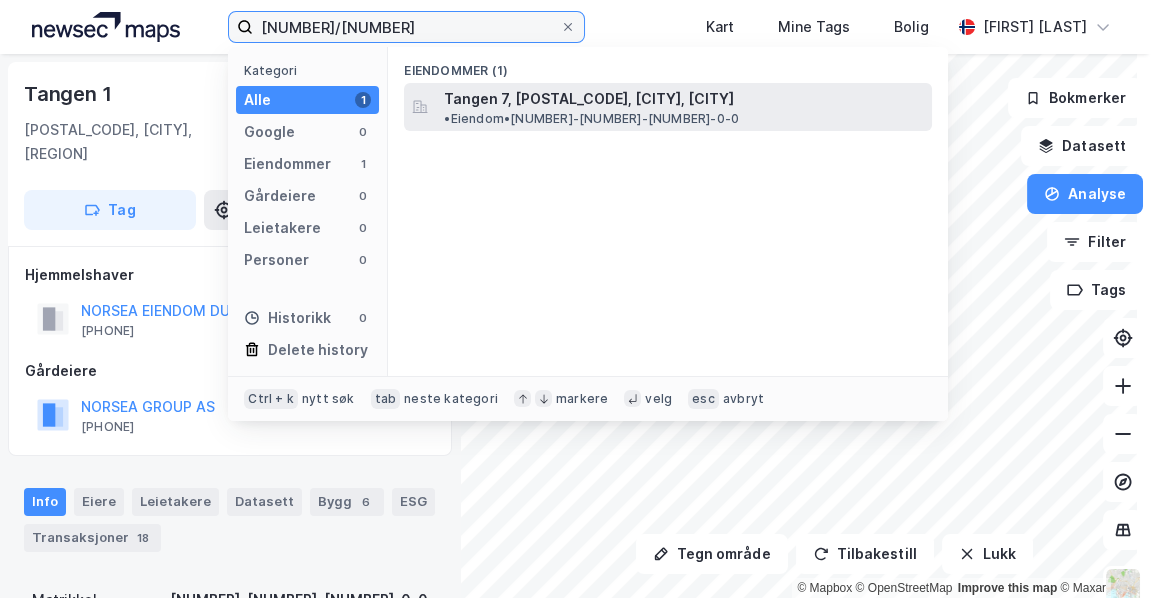 type on "[NUMBER]/[NUMBER]" 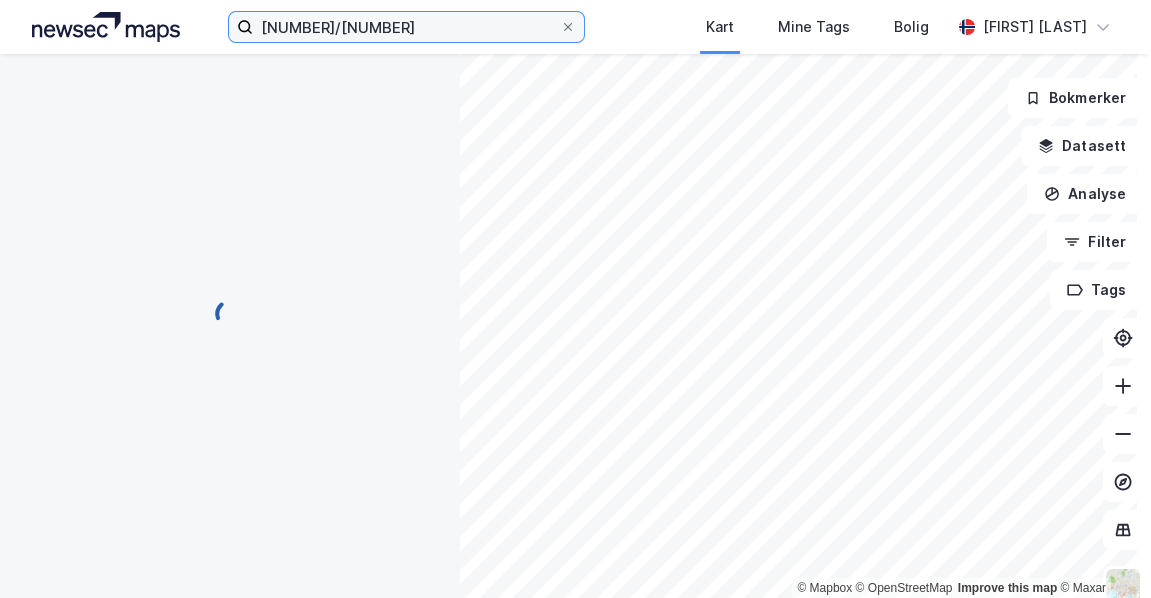 scroll, scrollTop: 167, scrollLeft: 0, axis: vertical 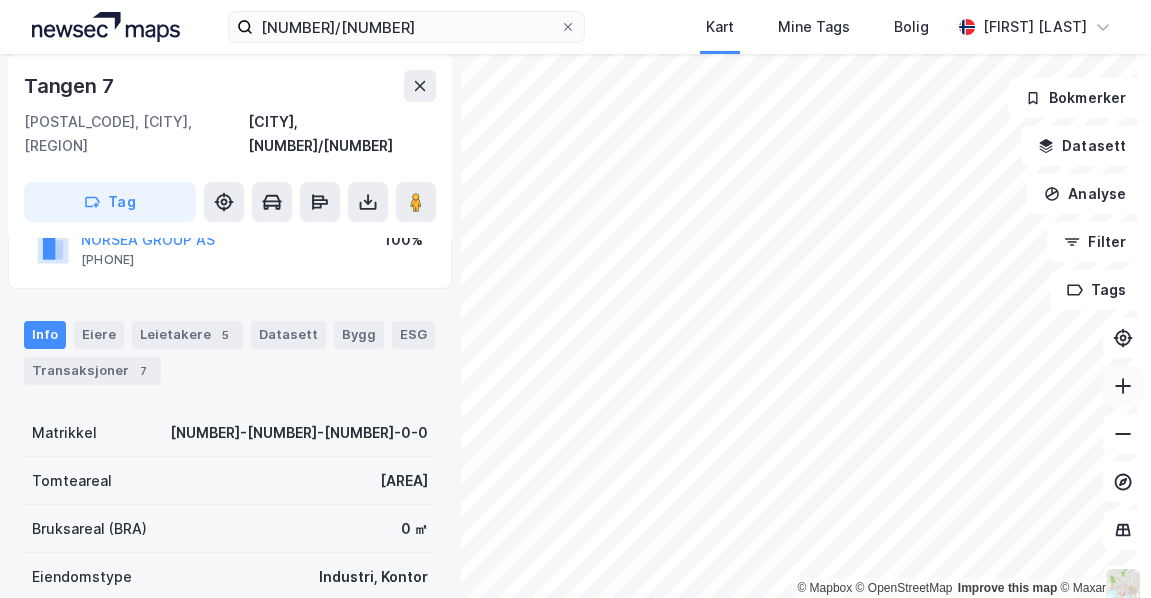 click 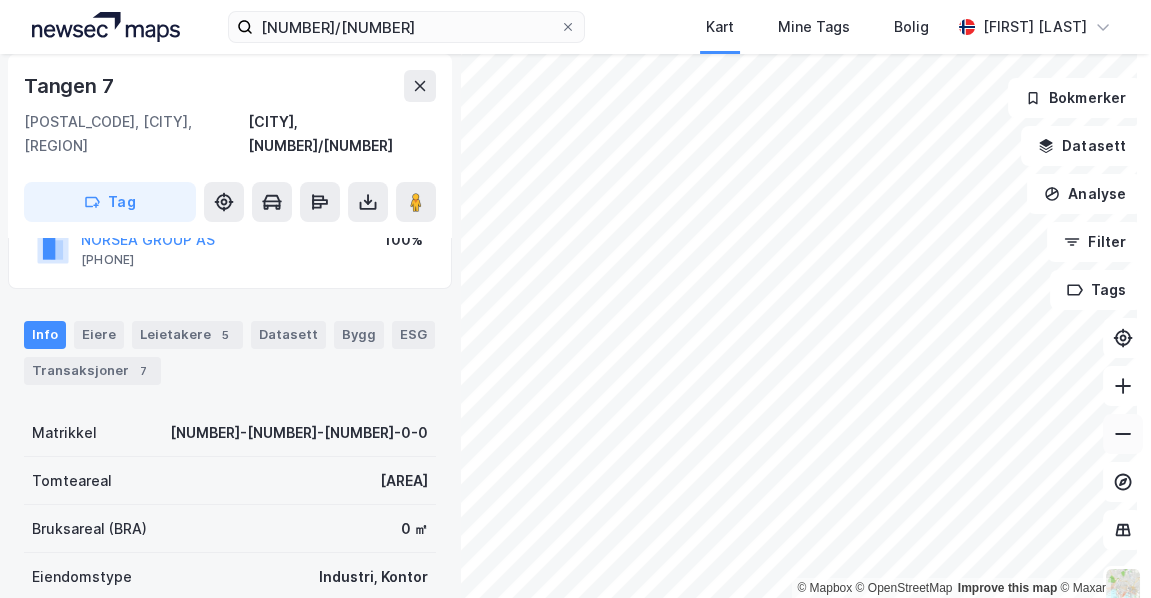 click 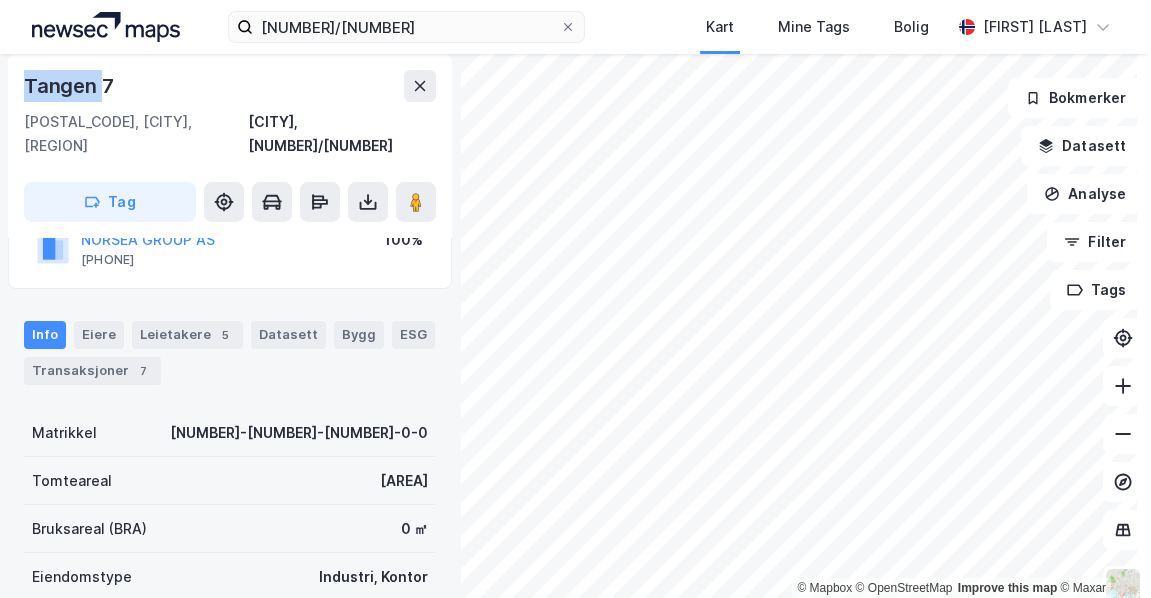 drag, startPoint x: 104, startPoint y: 91, endPoint x: 26, endPoint y: 83, distance: 78.40918 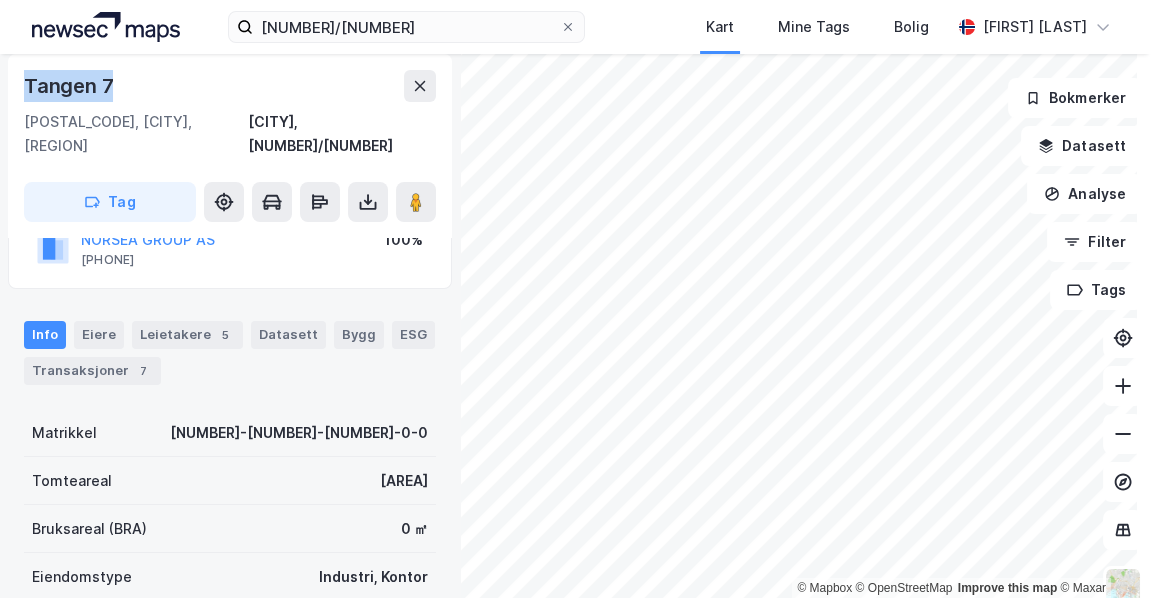 drag, startPoint x: 132, startPoint y: 89, endPoint x: 27, endPoint y: 88, distance: 105.00476 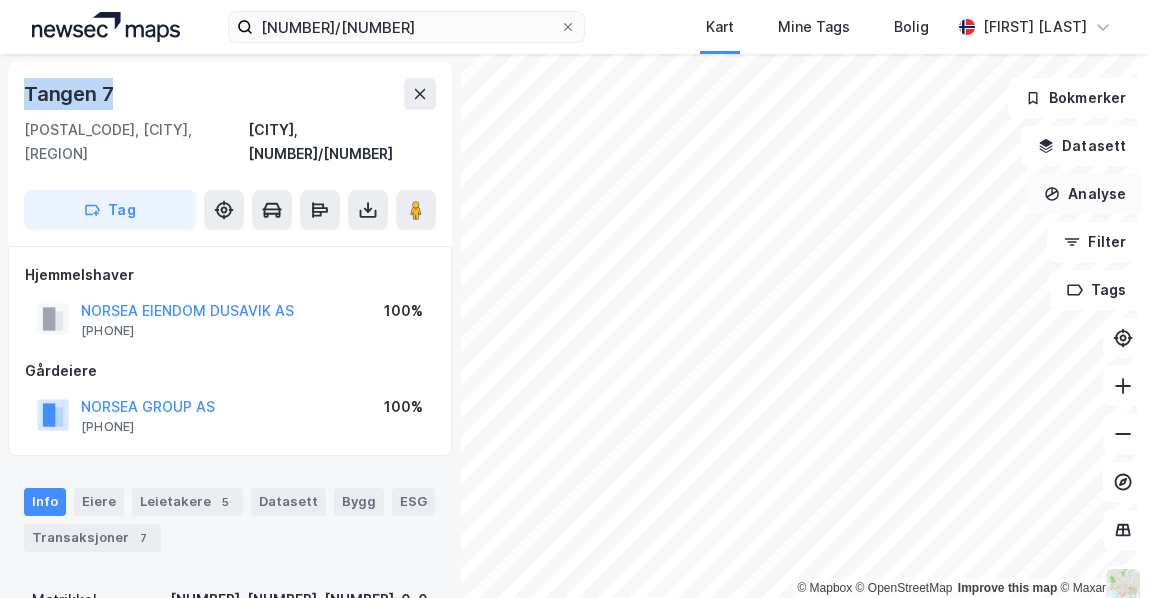 click on "Analyse" at bounding box center [1085, 194] 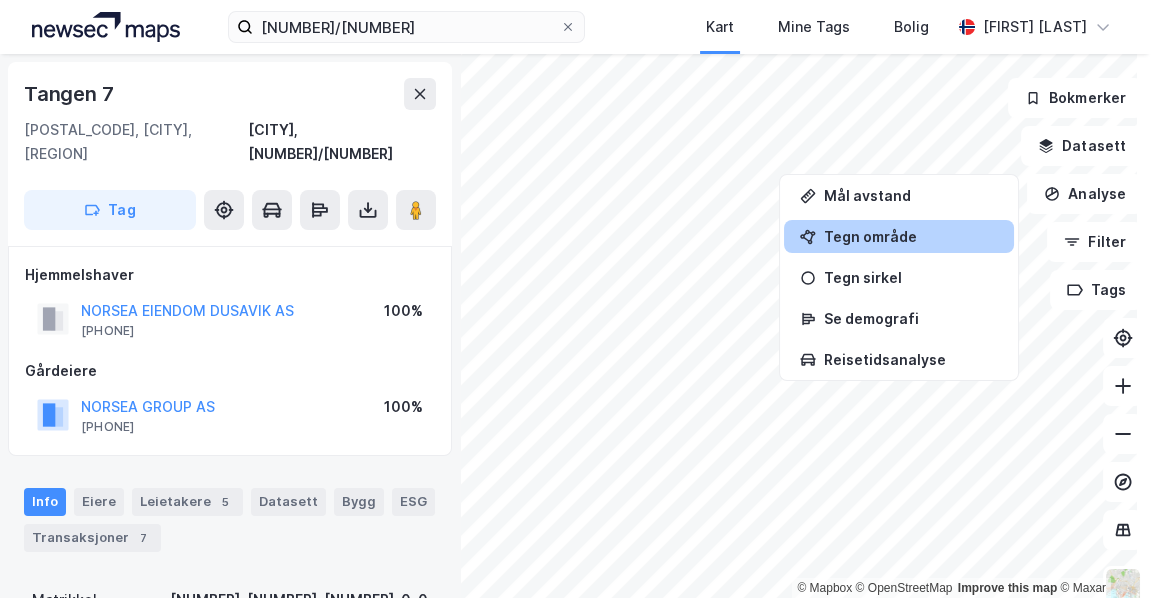 click on "Tegn område" at bounding box center [911, 236] 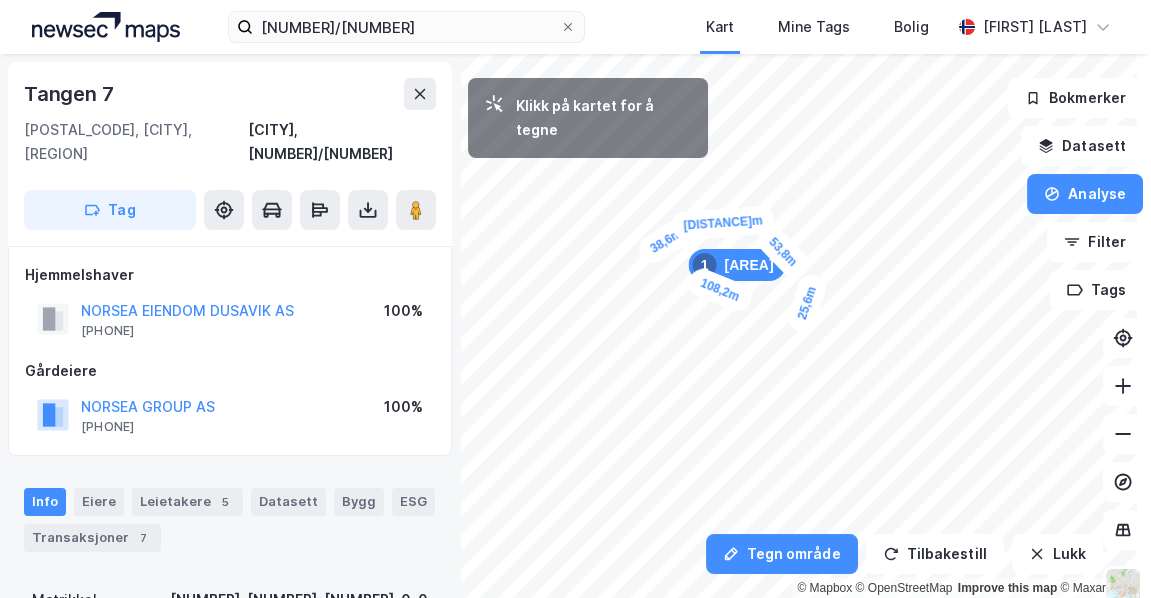 click on "25,6m" at bounding box center (807, 303) 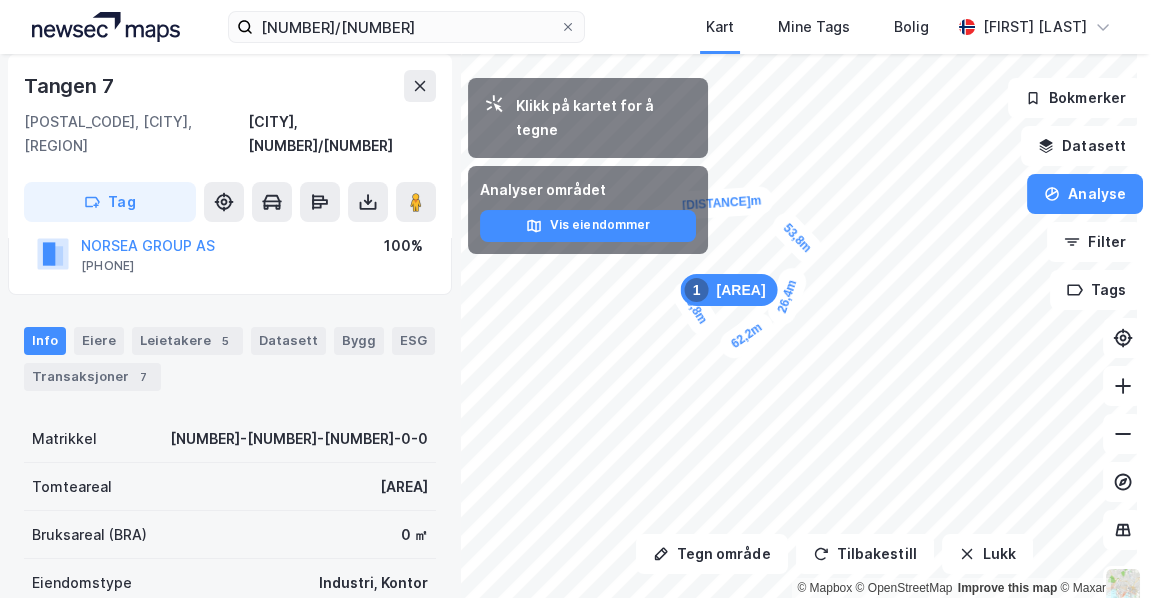 scroll, scrollTop: 172, scrollLeft: 0, axis: vertical 